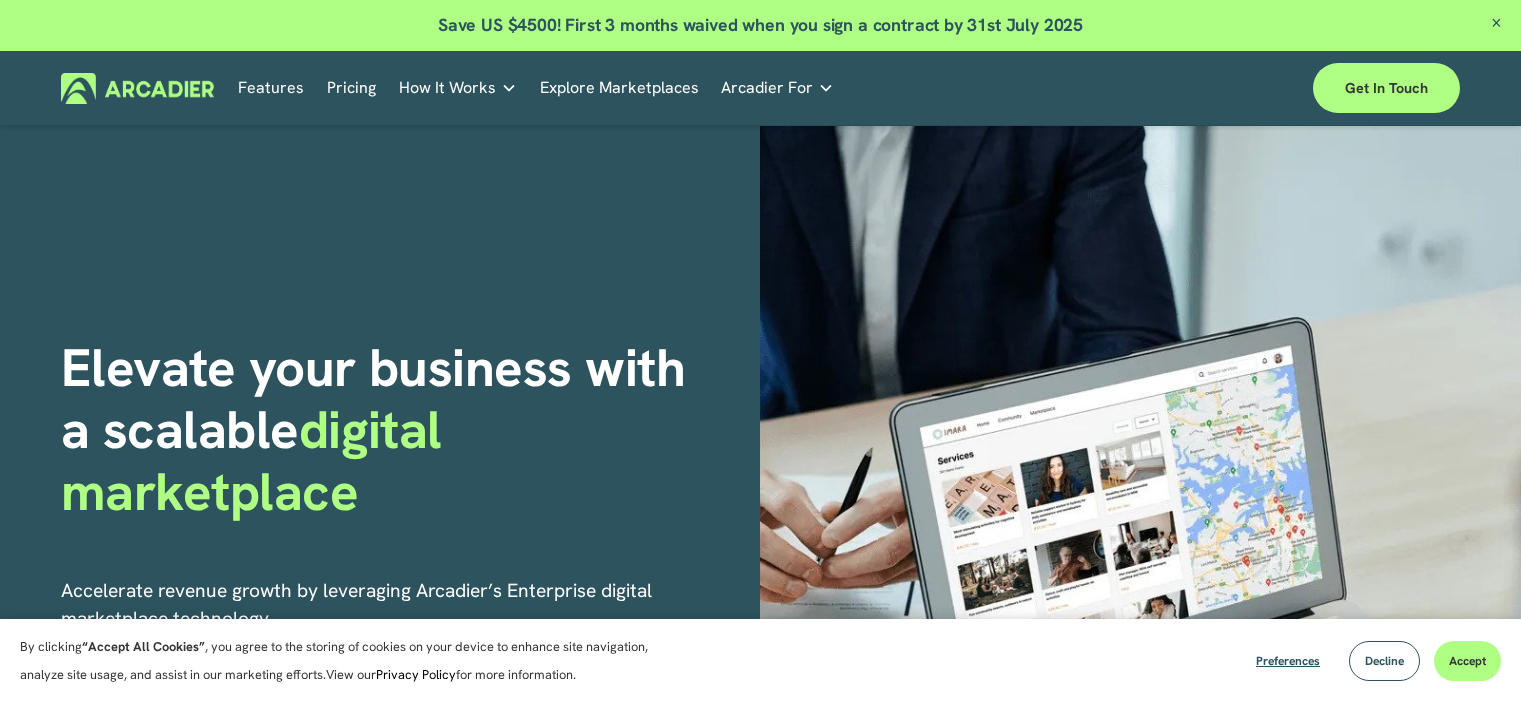 scroll, scrollTop: 0, scrollLeft: 0, axis: both 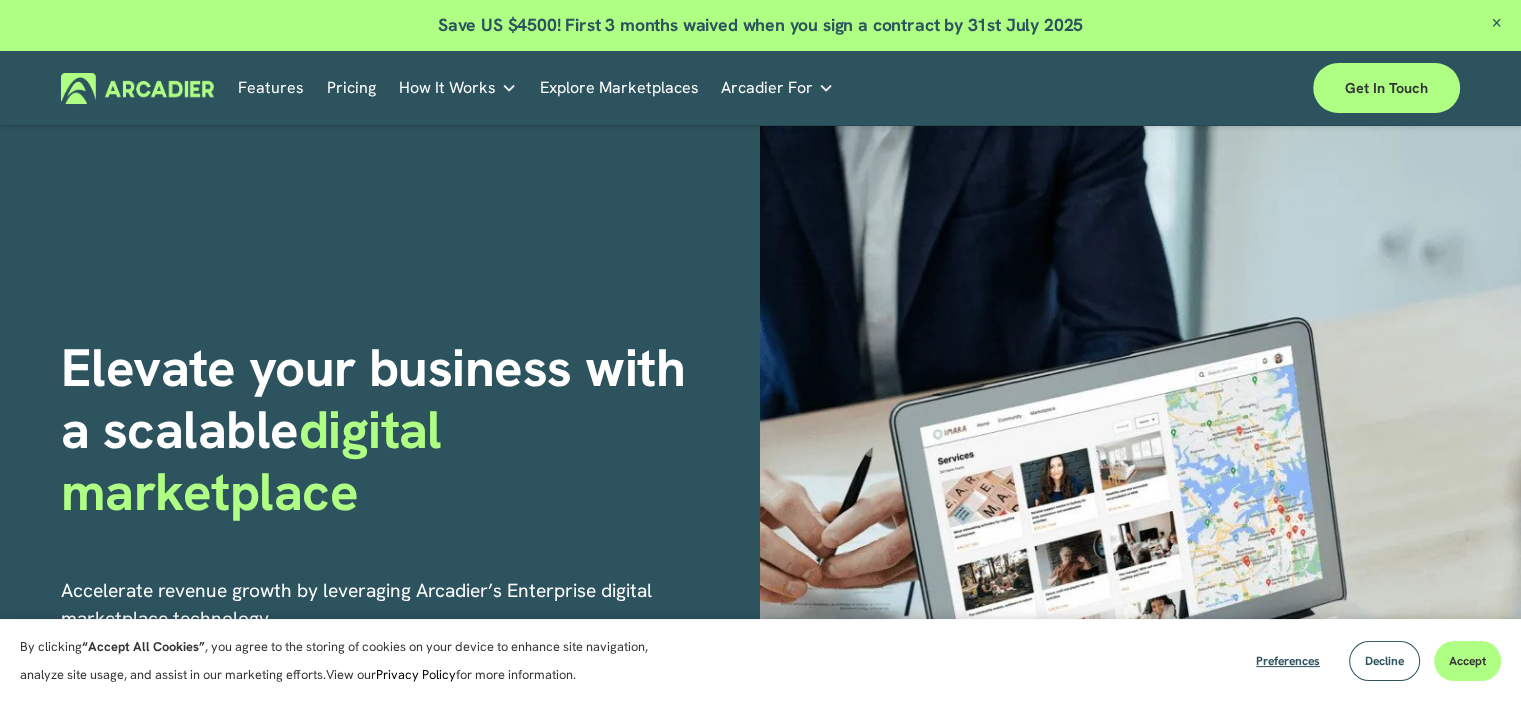 click on "Retail Marketplaces
Whatever you are offering to your customer, we bring it all under one platform." at bounding box center [0, 0] 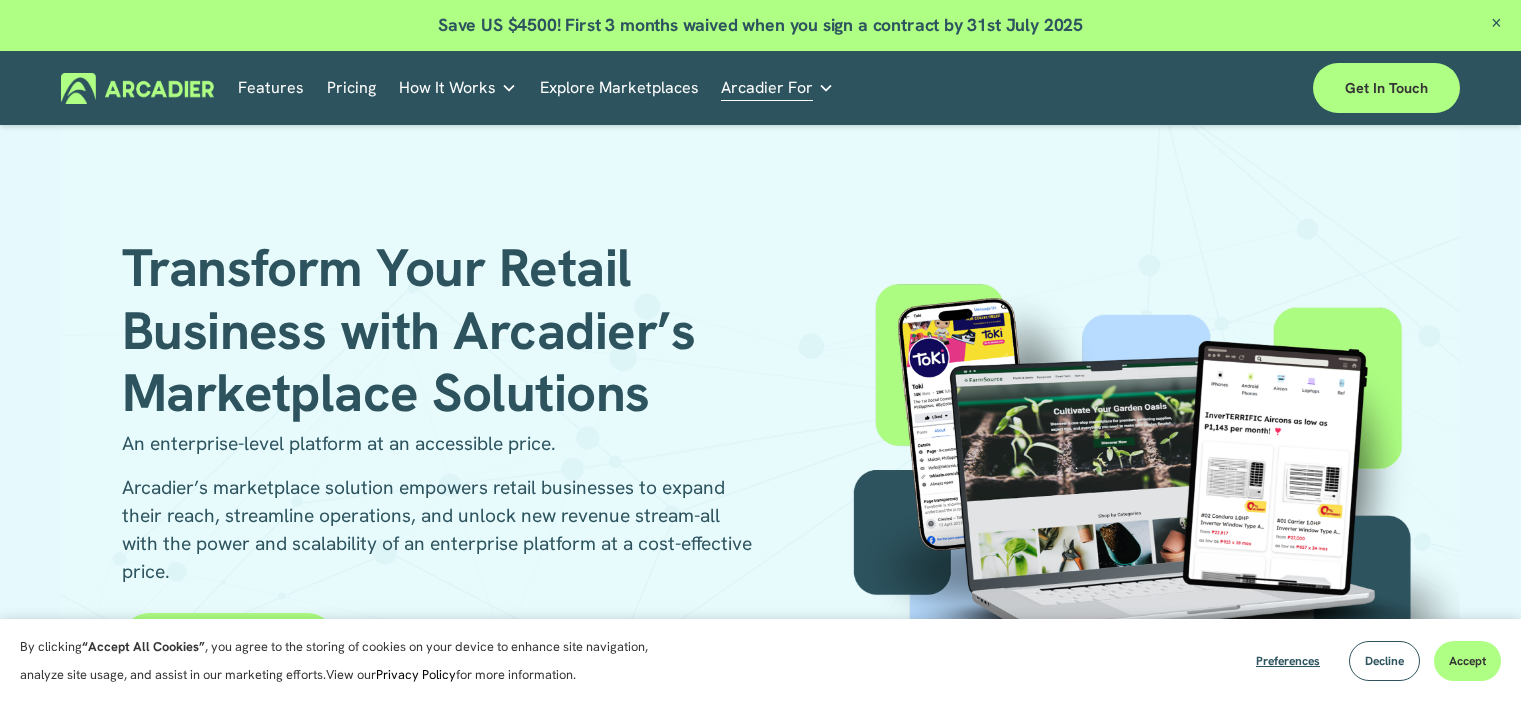 scroll, scrollTop: 400, scrollLeft: 0, axis: vertical 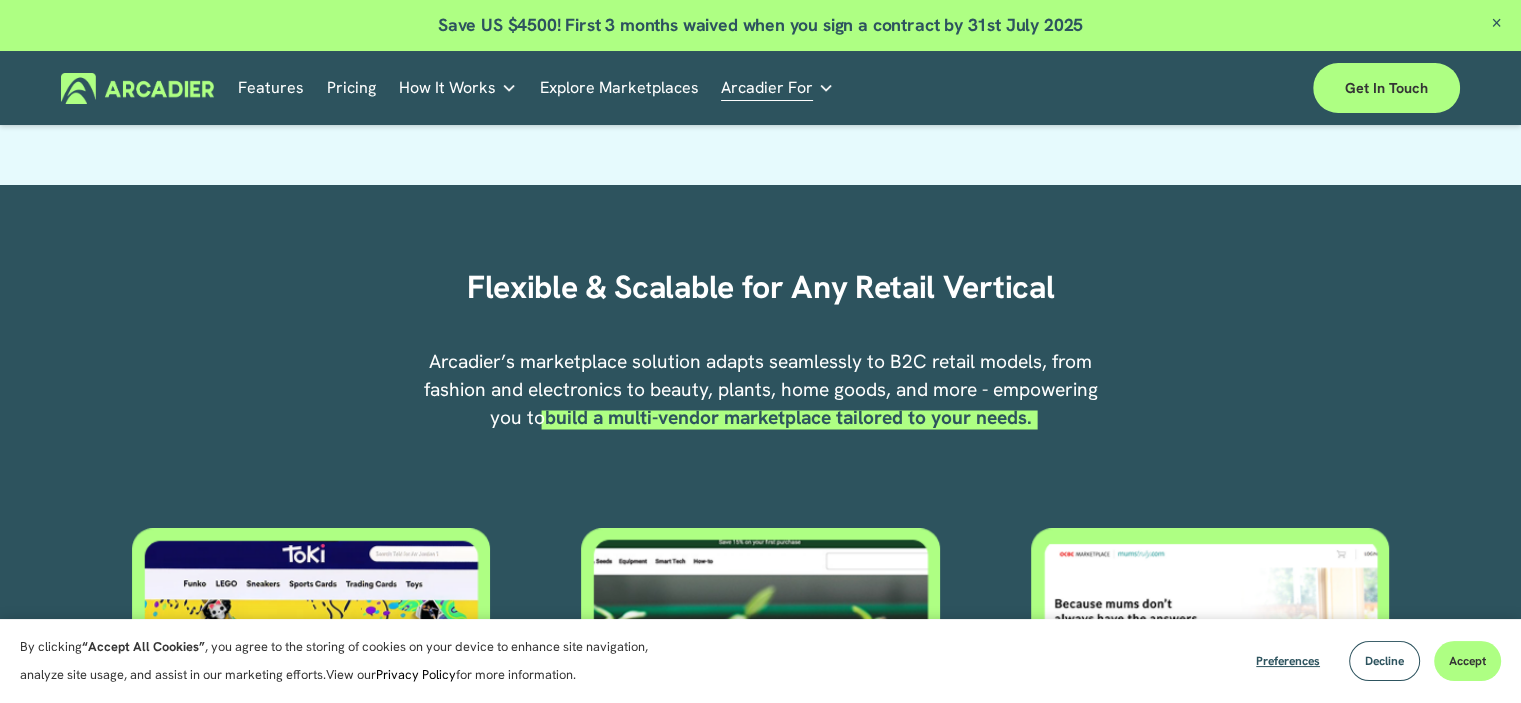 click on "Features" at bounding box center [271, 88] 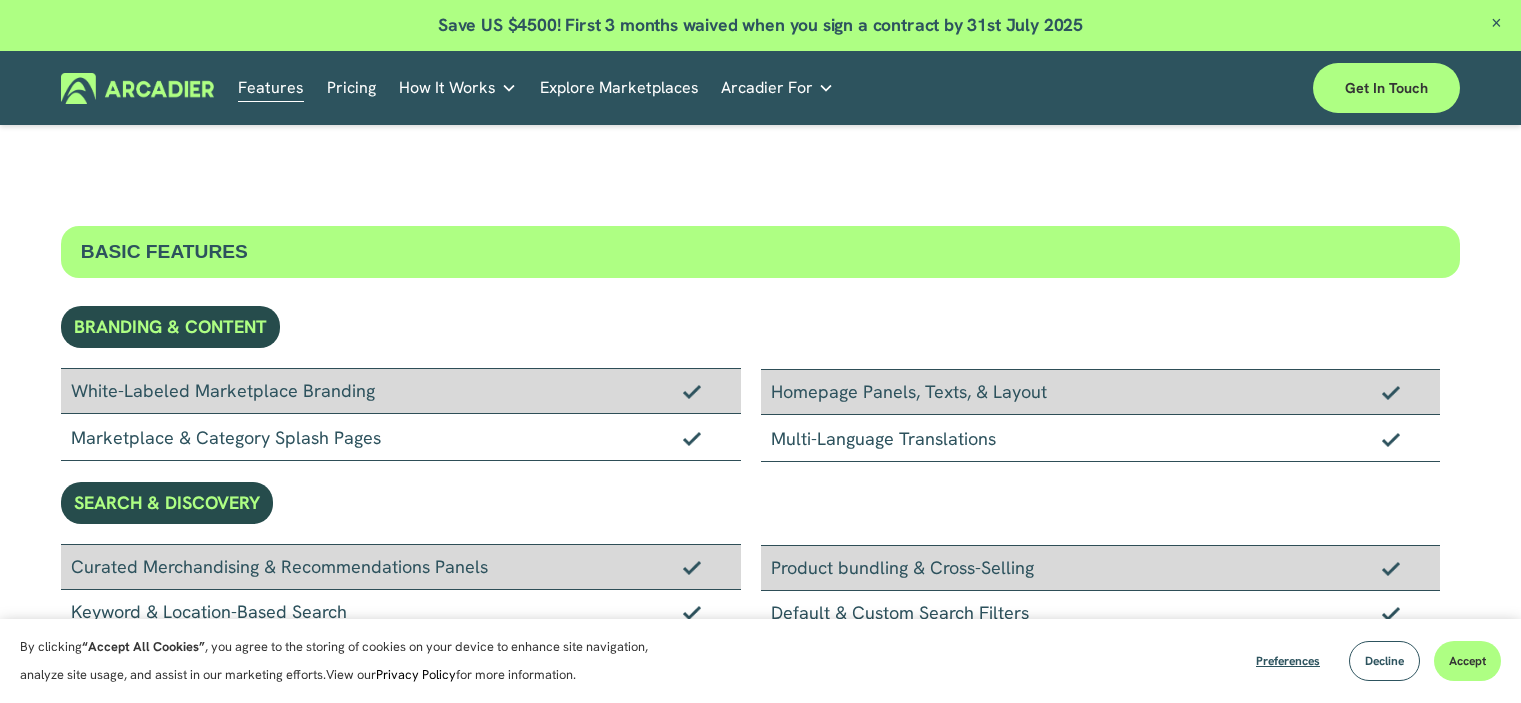 scroll, scrollTop: 0, scrollLeft: 0, axis: both 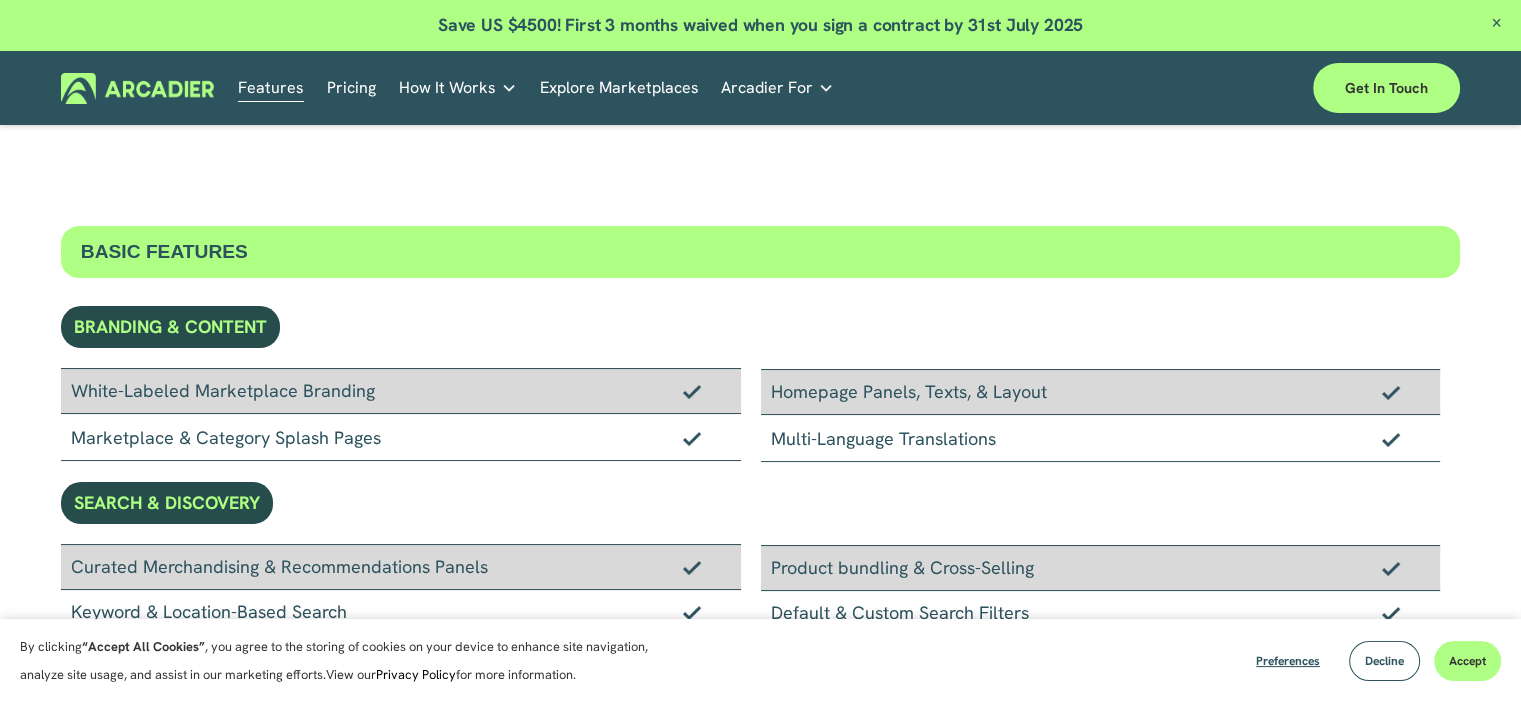 click on "Features
Pricing
How It Works
Why Arcadier
Partners
About Us
Contact
Partners" at bounding box center [536, 88] 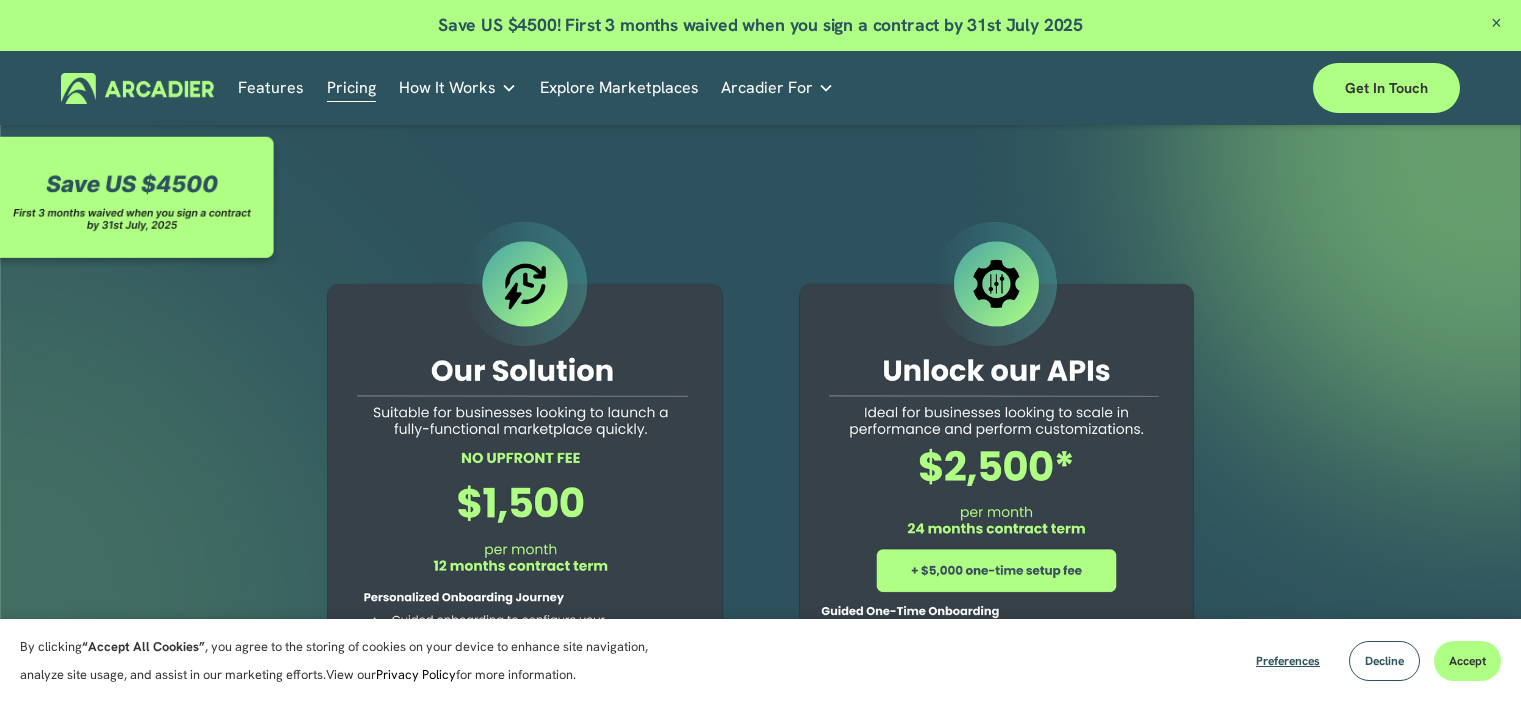 scroll, scrollTop: 0, scrollLeft: 0, axis: both 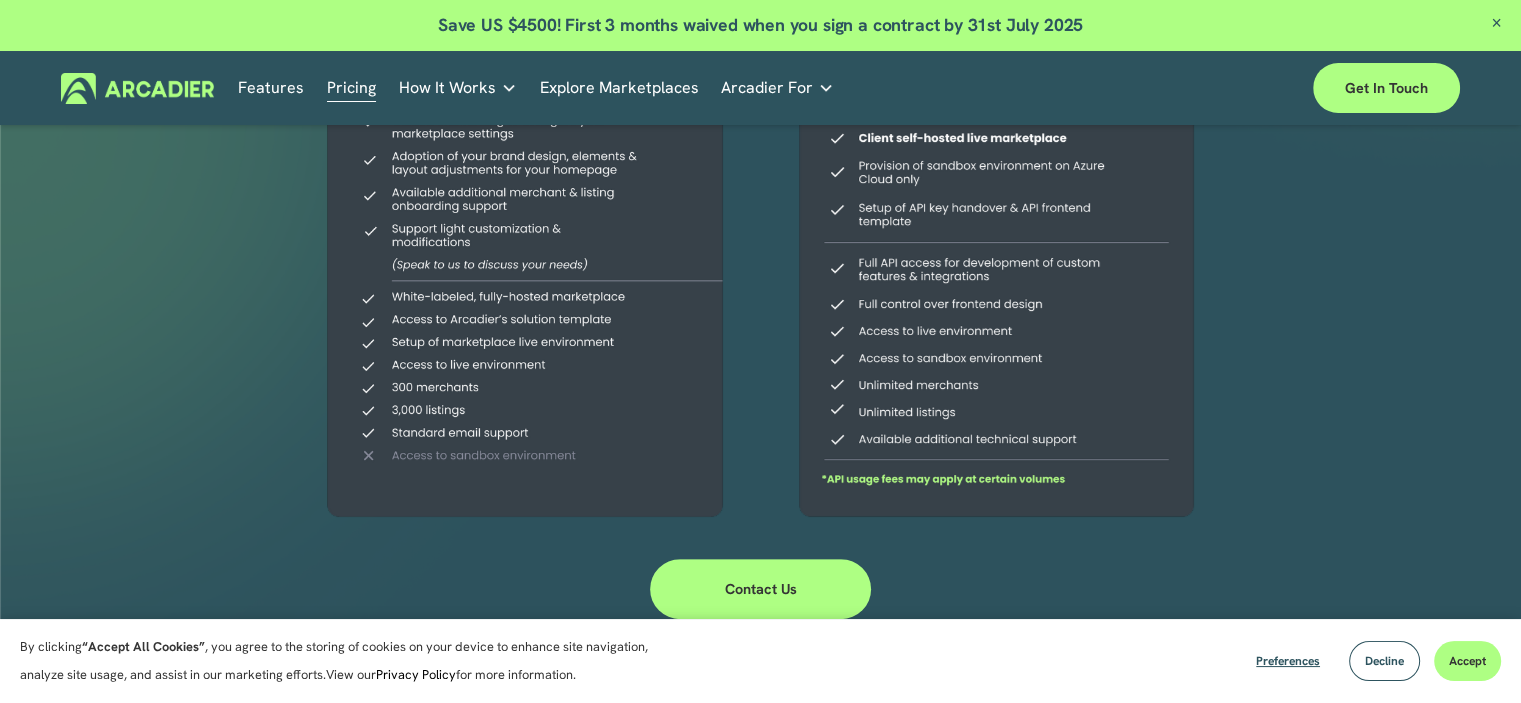 drag, startPoint x: 476, startPoint y: 380, endPoint x: 383, endPoint y: 395, distance: 94.20191 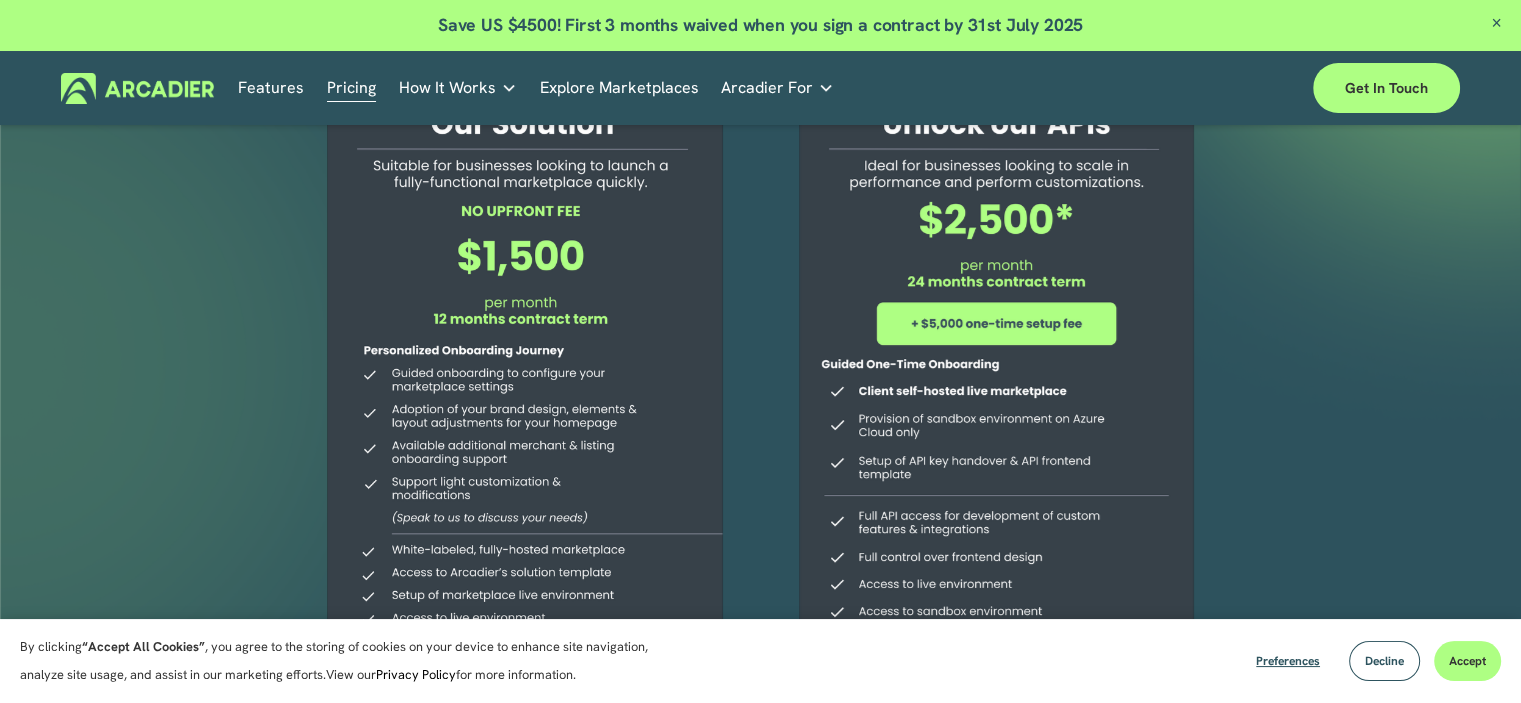 scroll, scrollTop: 0, scrollLeft: 0, axis: both 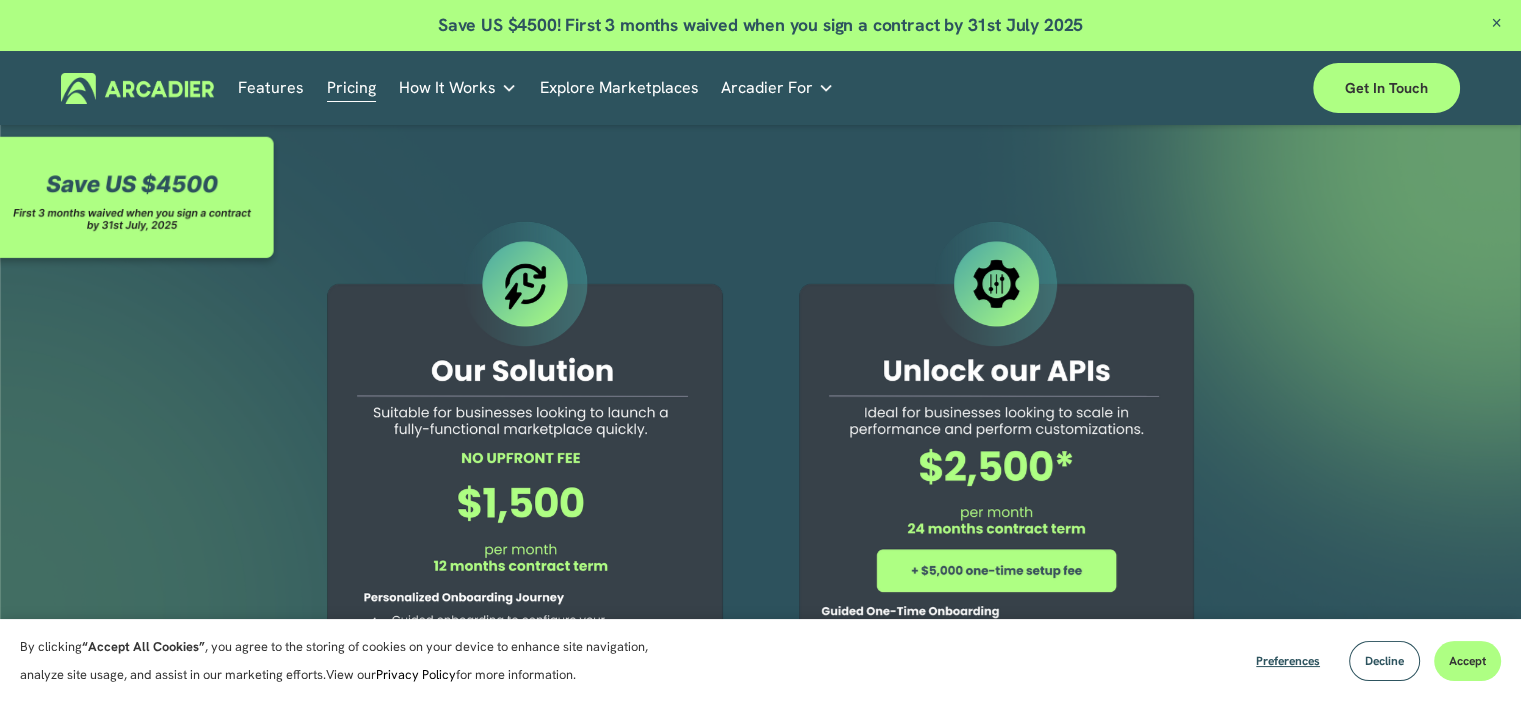 click on "Explore Marketplaces" at bounding box center (619, 88) 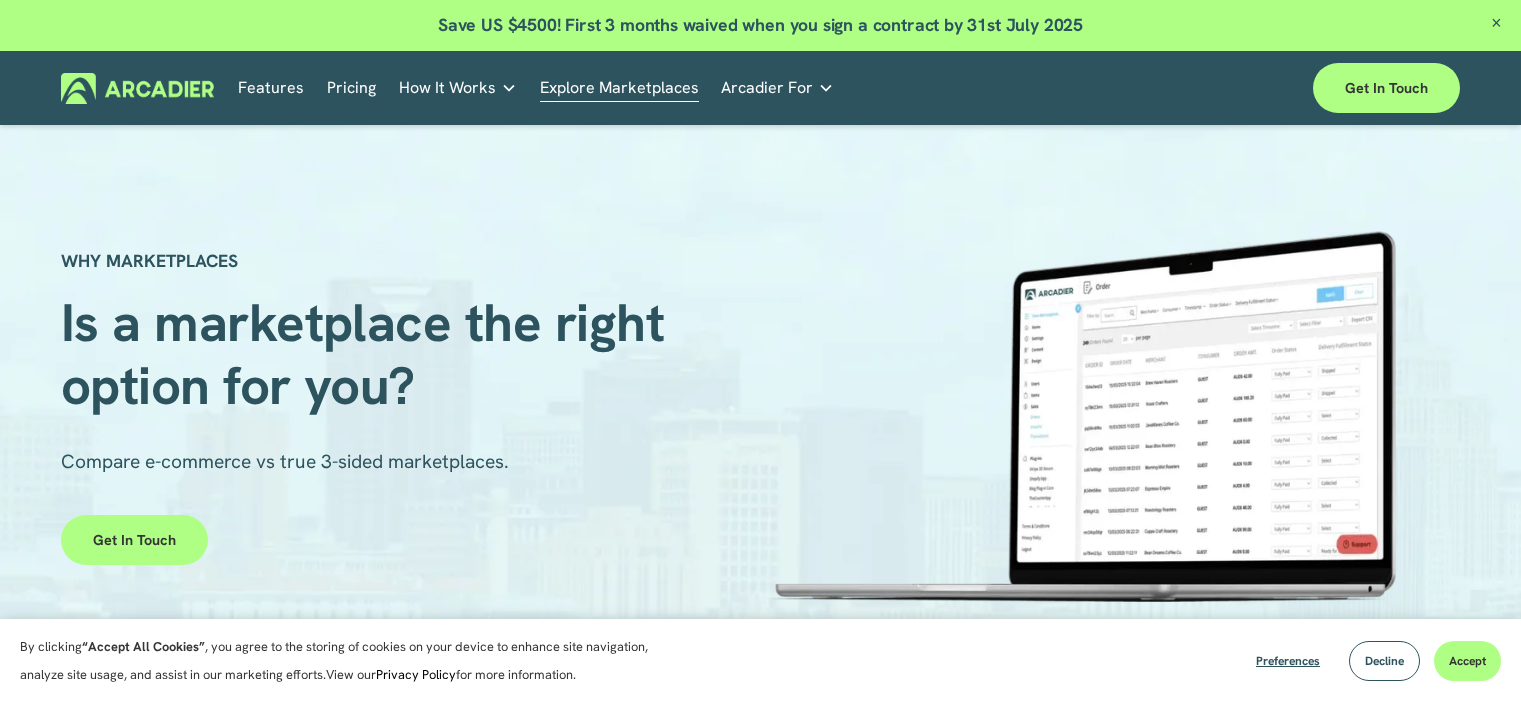 scroll, scrollTop: 0, scrollLeft: 0, axis: both 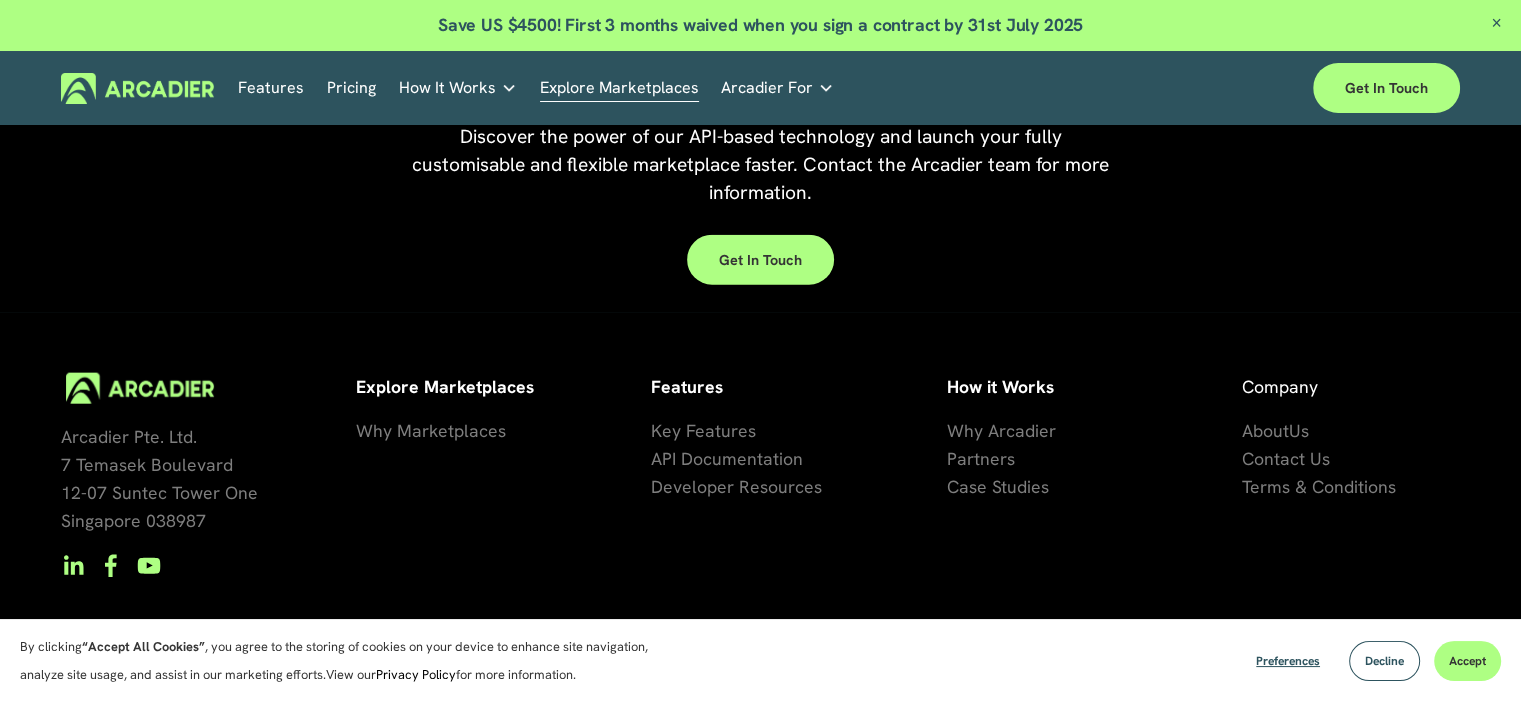 click on "Us" at bounding box center (1299, 430) 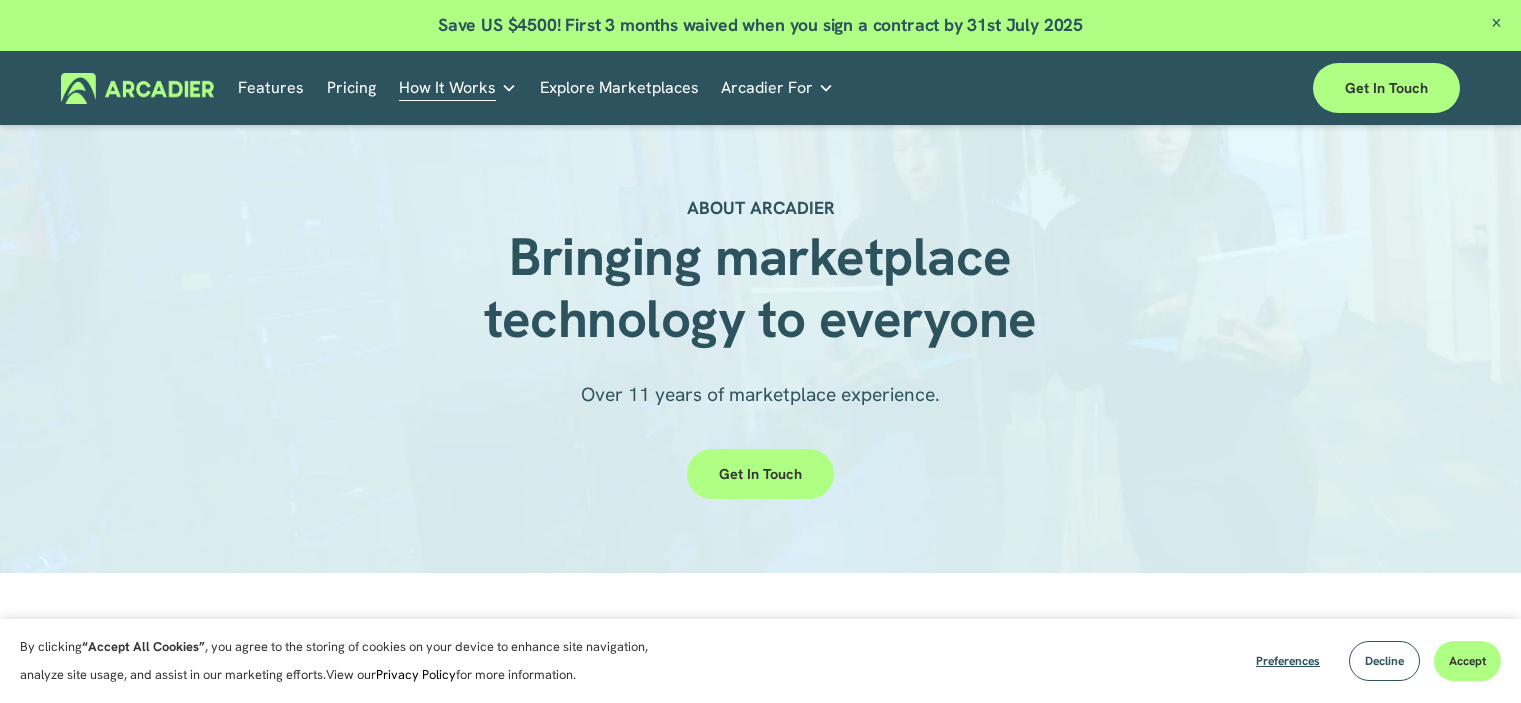 scroll, scrollTop: 0, scrollLeft: 0, axis: both 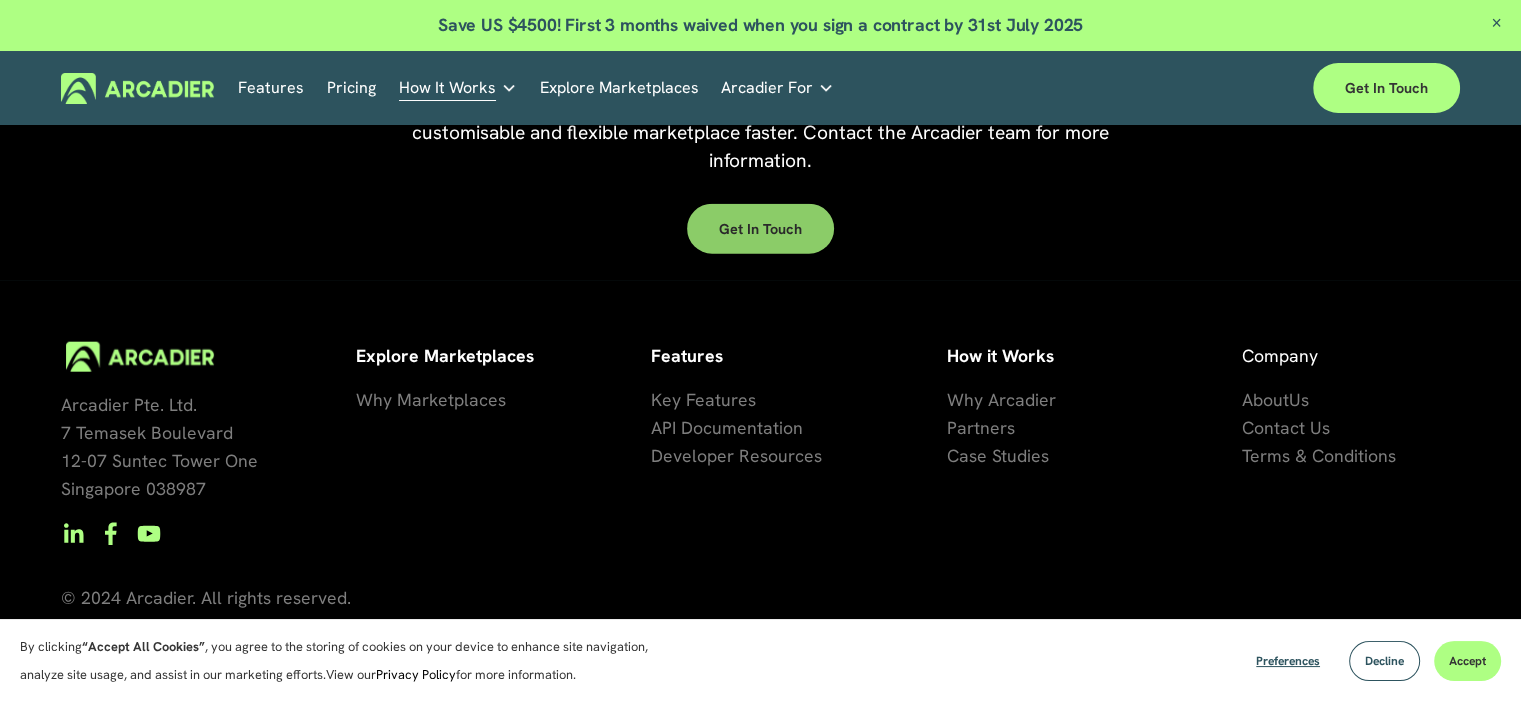 click on "Get in touch" at bounding box center [760, 229] 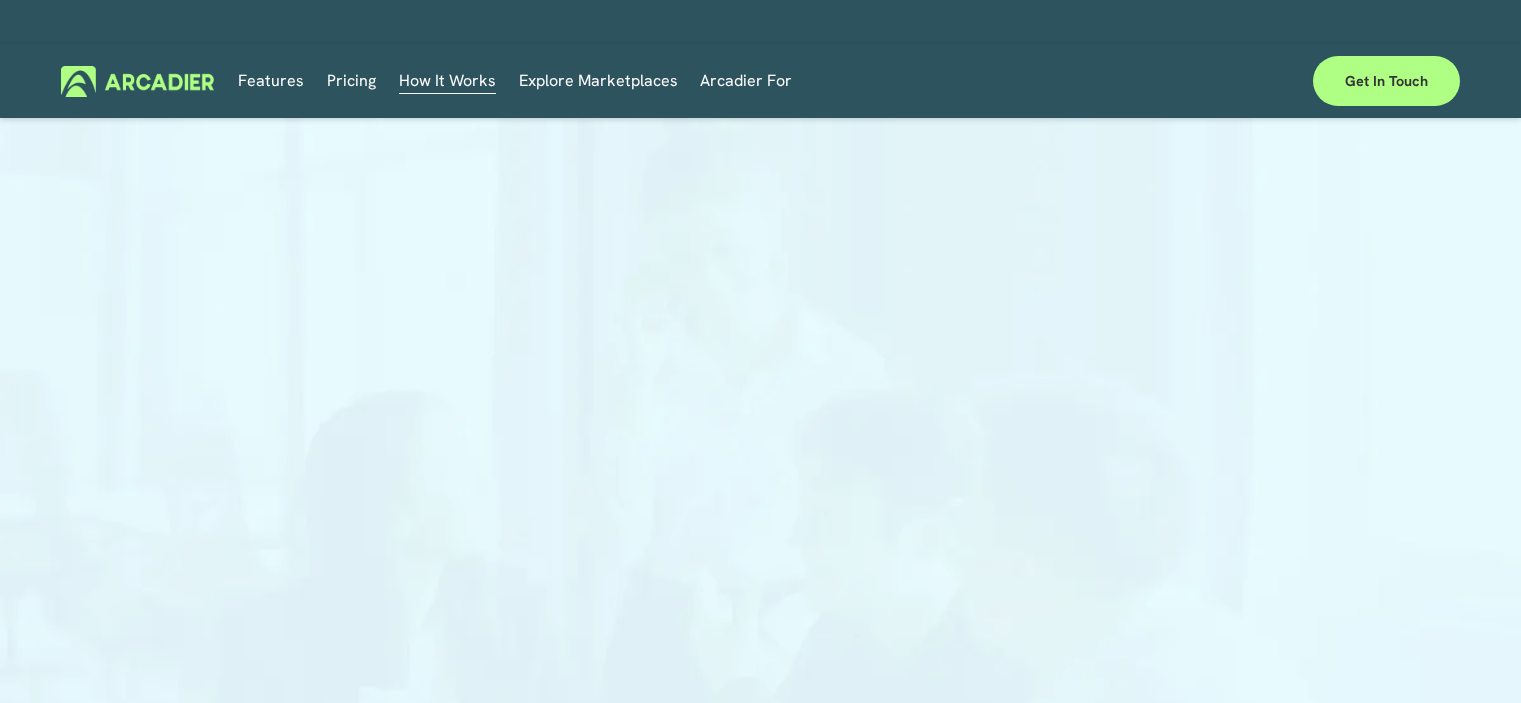 scroll, scrollTop: 0, scrollLeft: 0, axis: both 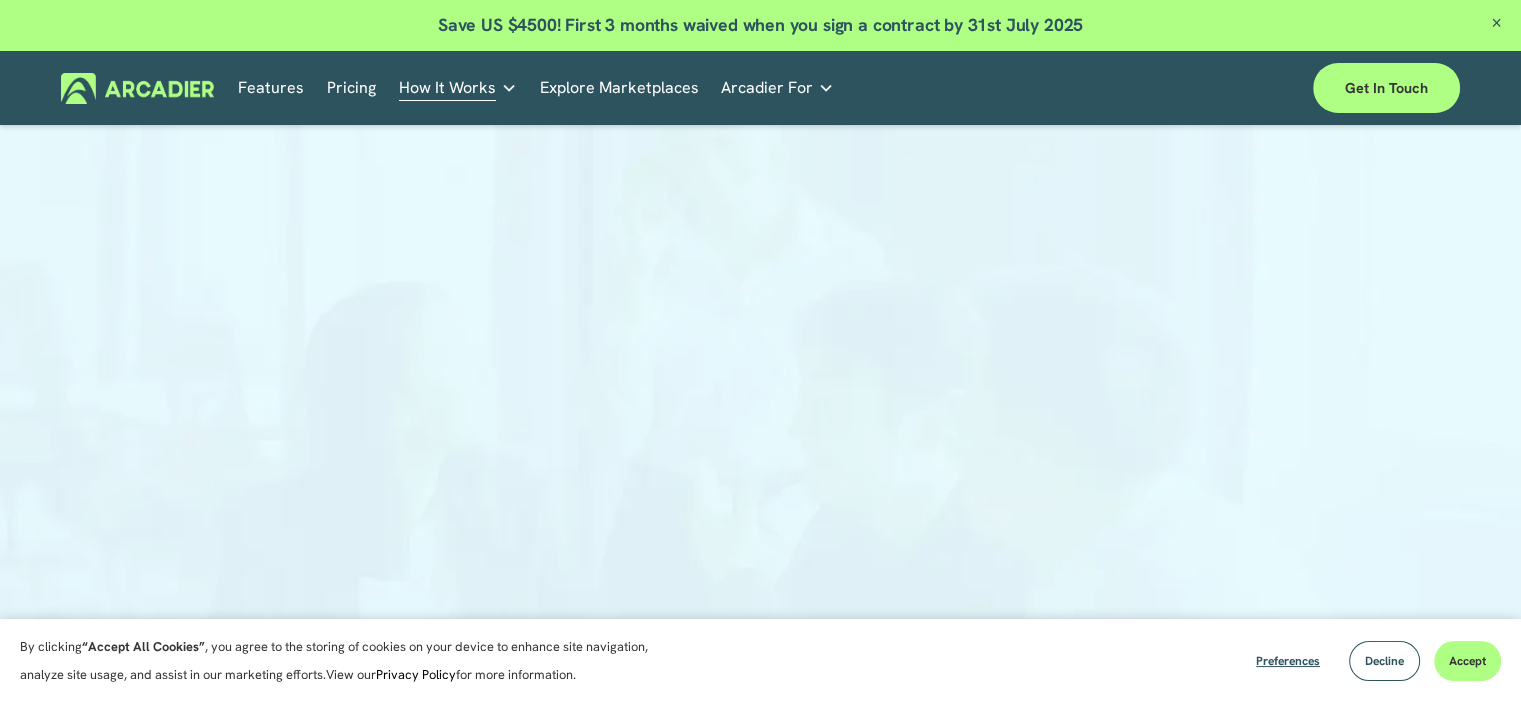click on "Skip to Content
Features
Pricing
How It Works" at bounding box center (760, 88) 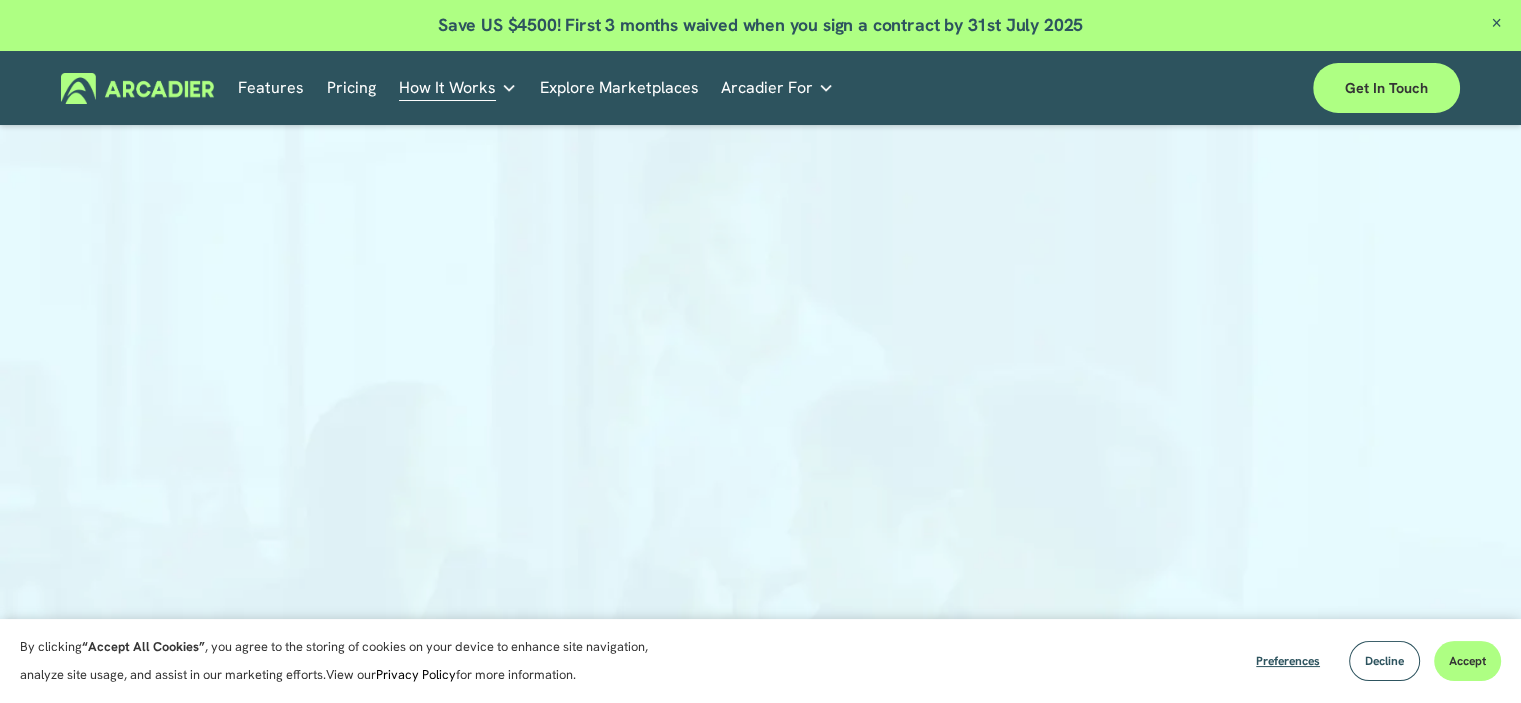 scroll, scrollTop: 100, scrollLeft: 0, axis: vertical 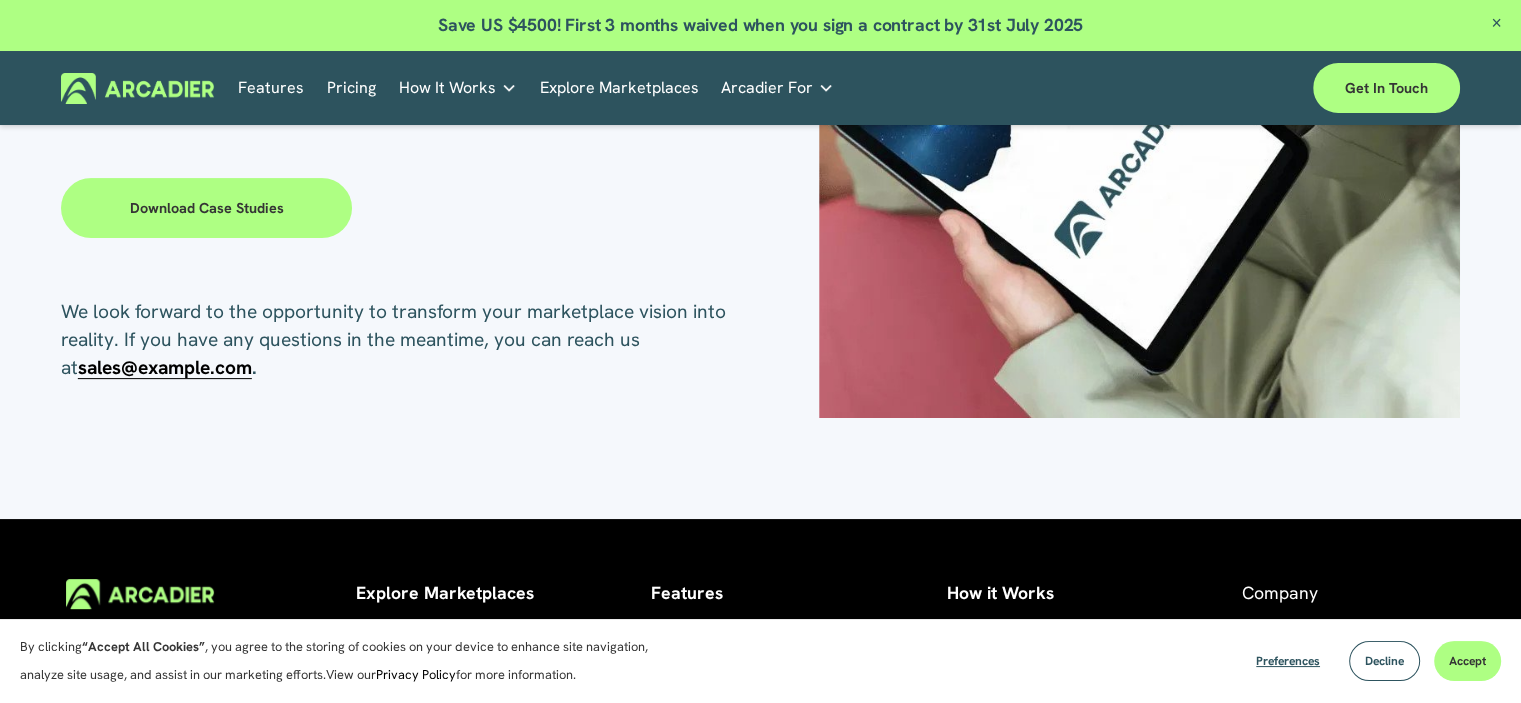 click on "Download case studies" at bounding box center [207, 208] 